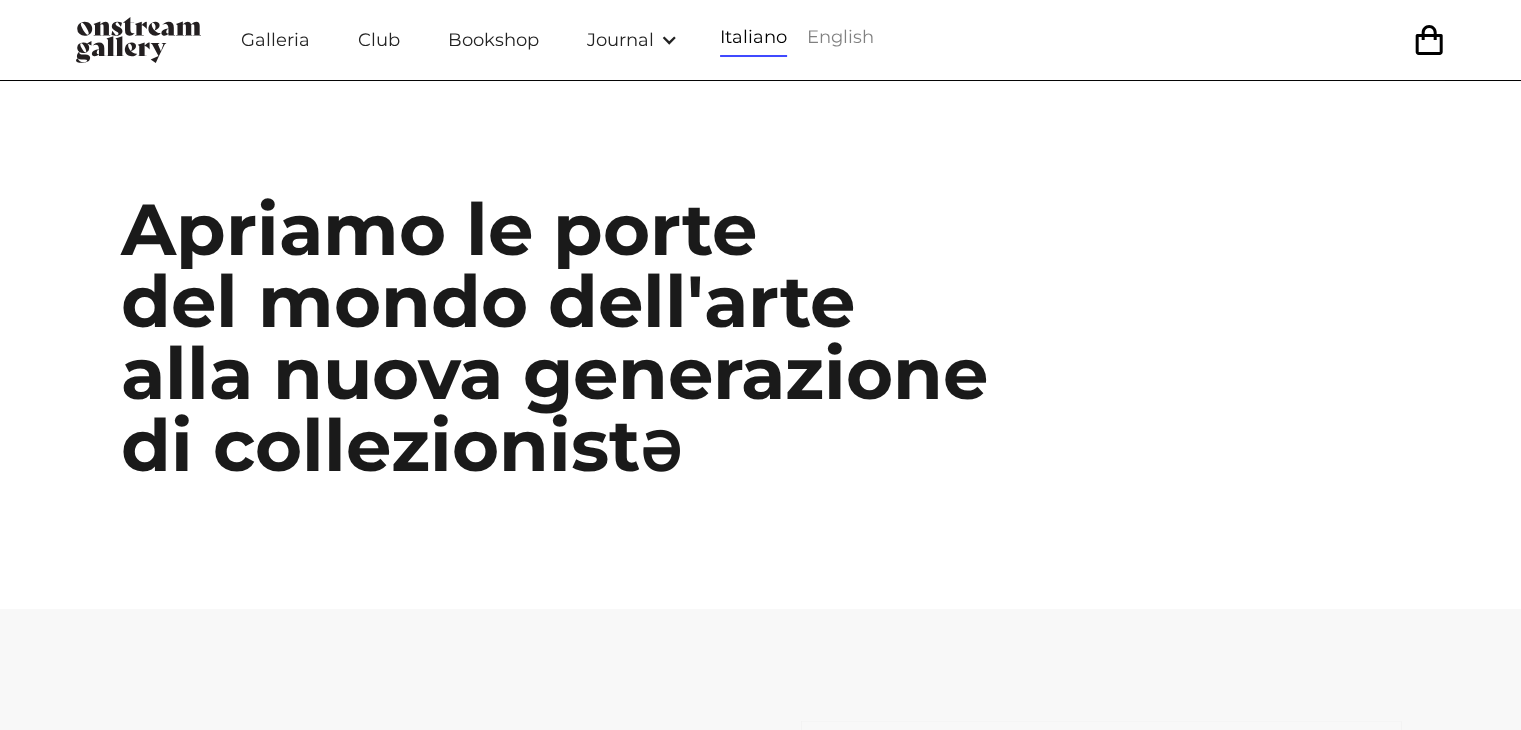 scroll, scrollTop: 0, scrollLeft: 0, axis: both 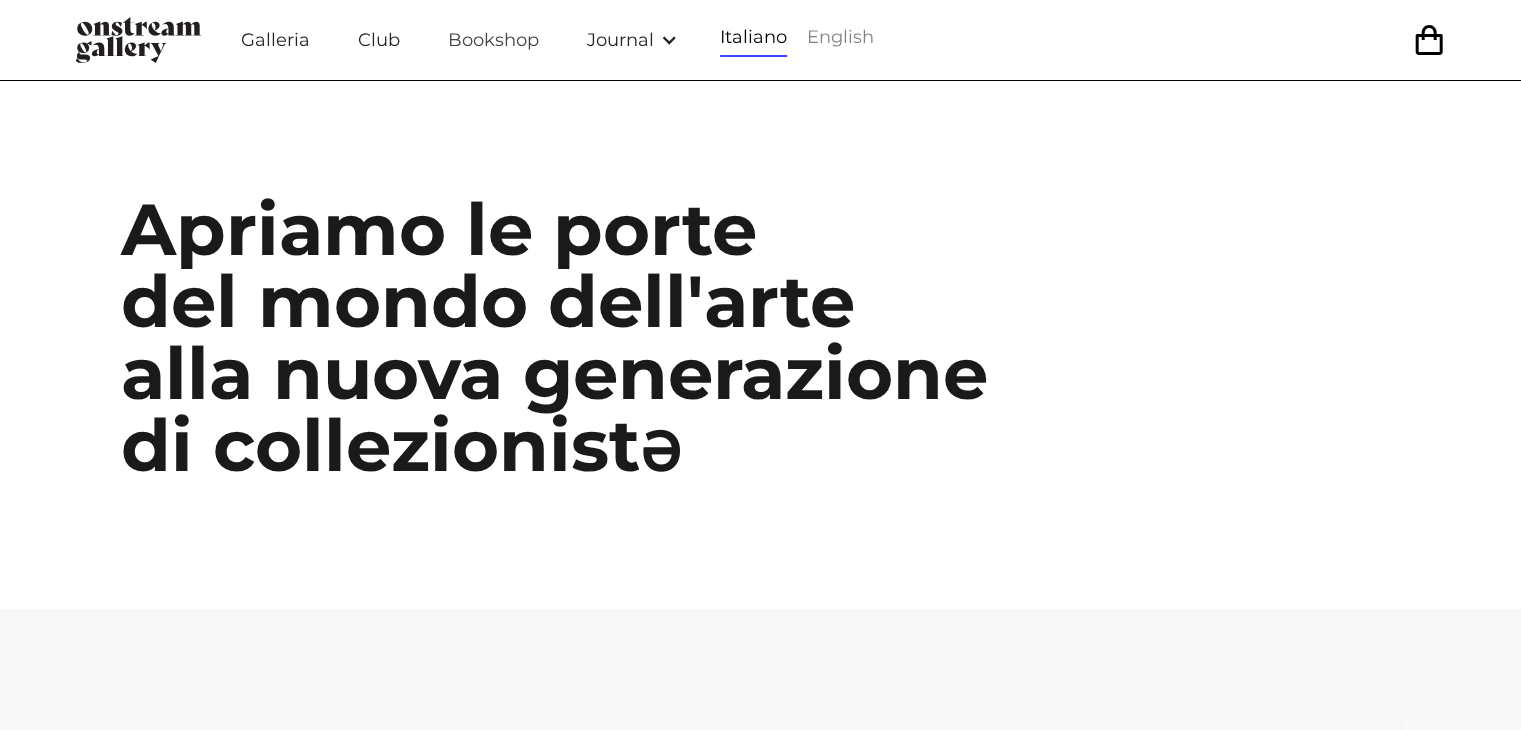click on "Bookshop" at bounding box center [493, 40] 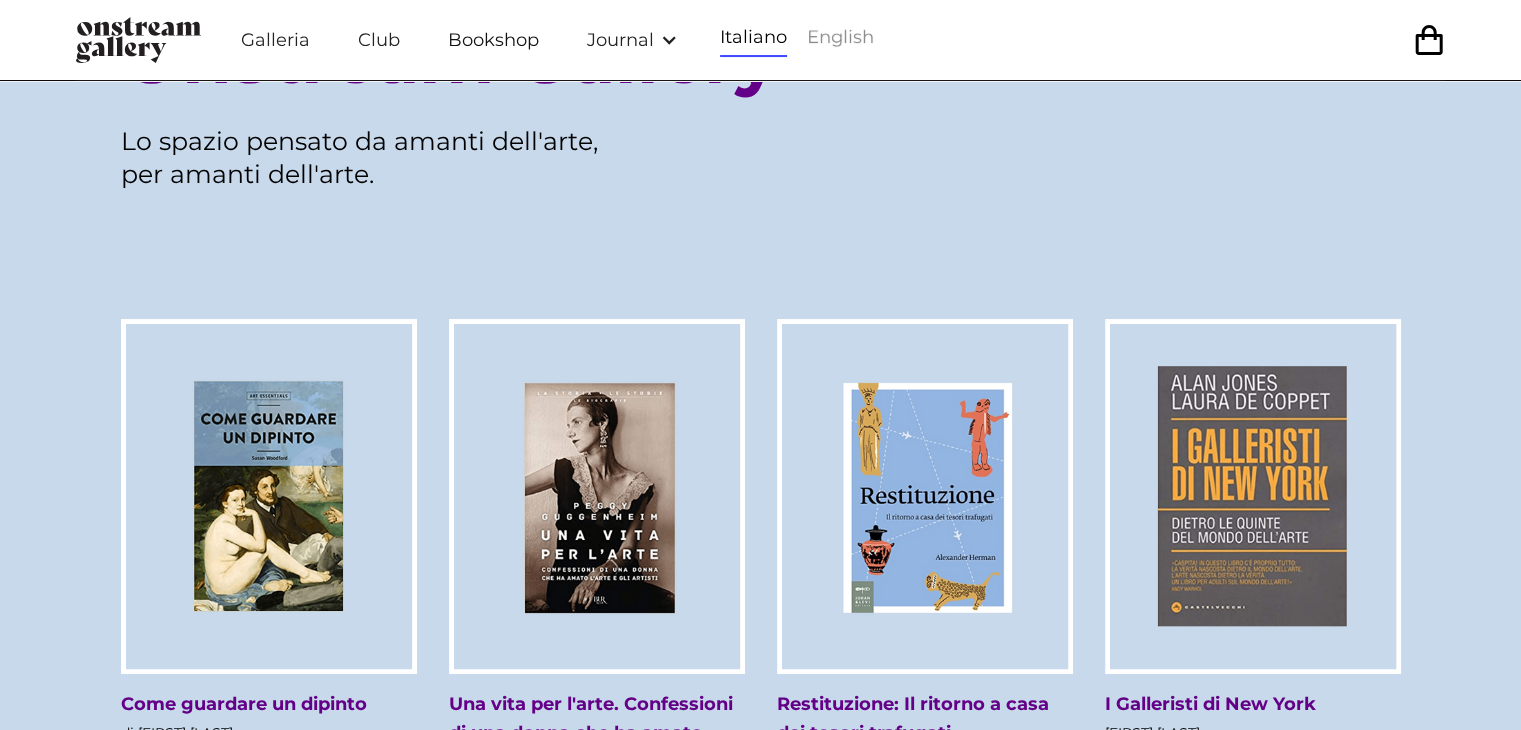 scroll, scrollTop: 0, scrollLeft: 0, axis: both 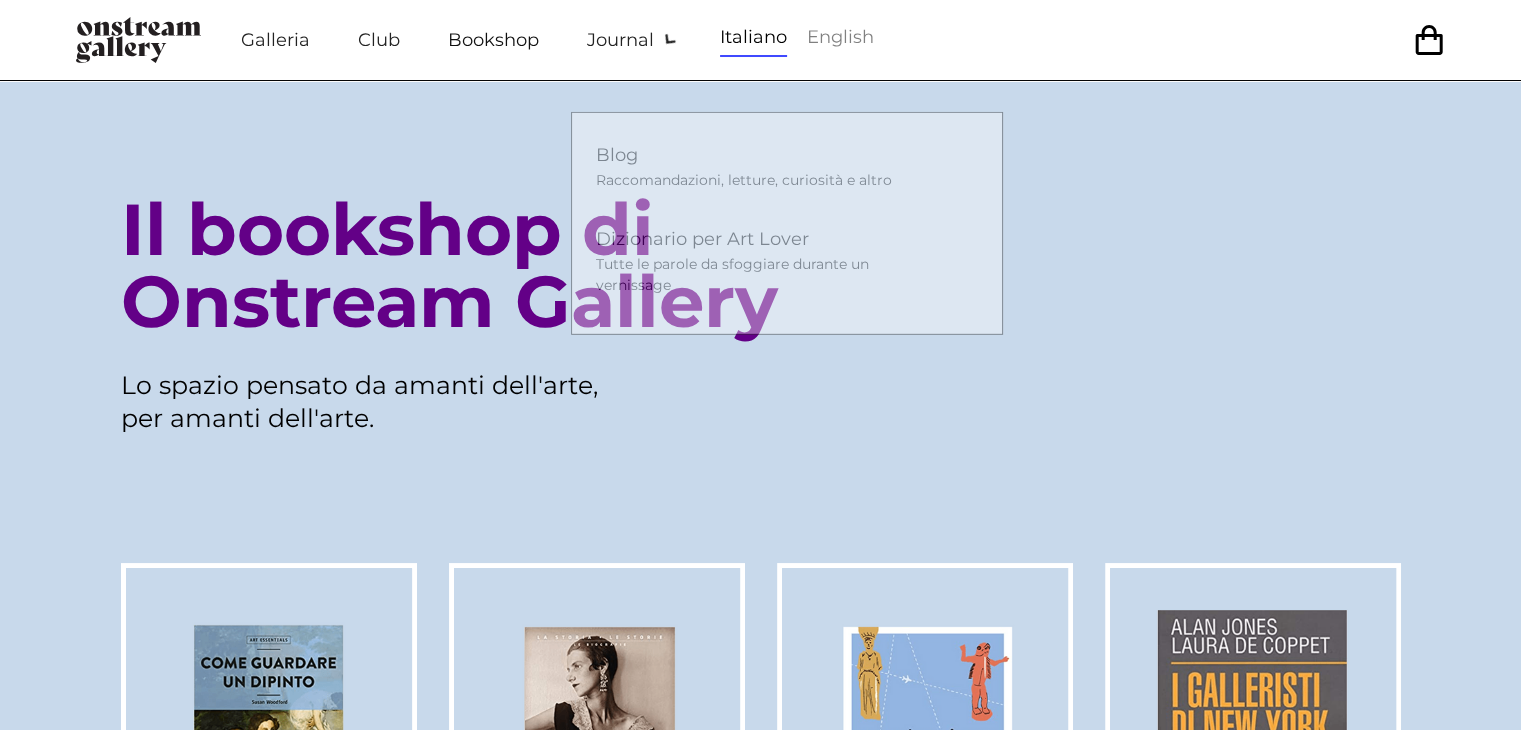 click on "Bookshop" at bounding box center [493, 40] 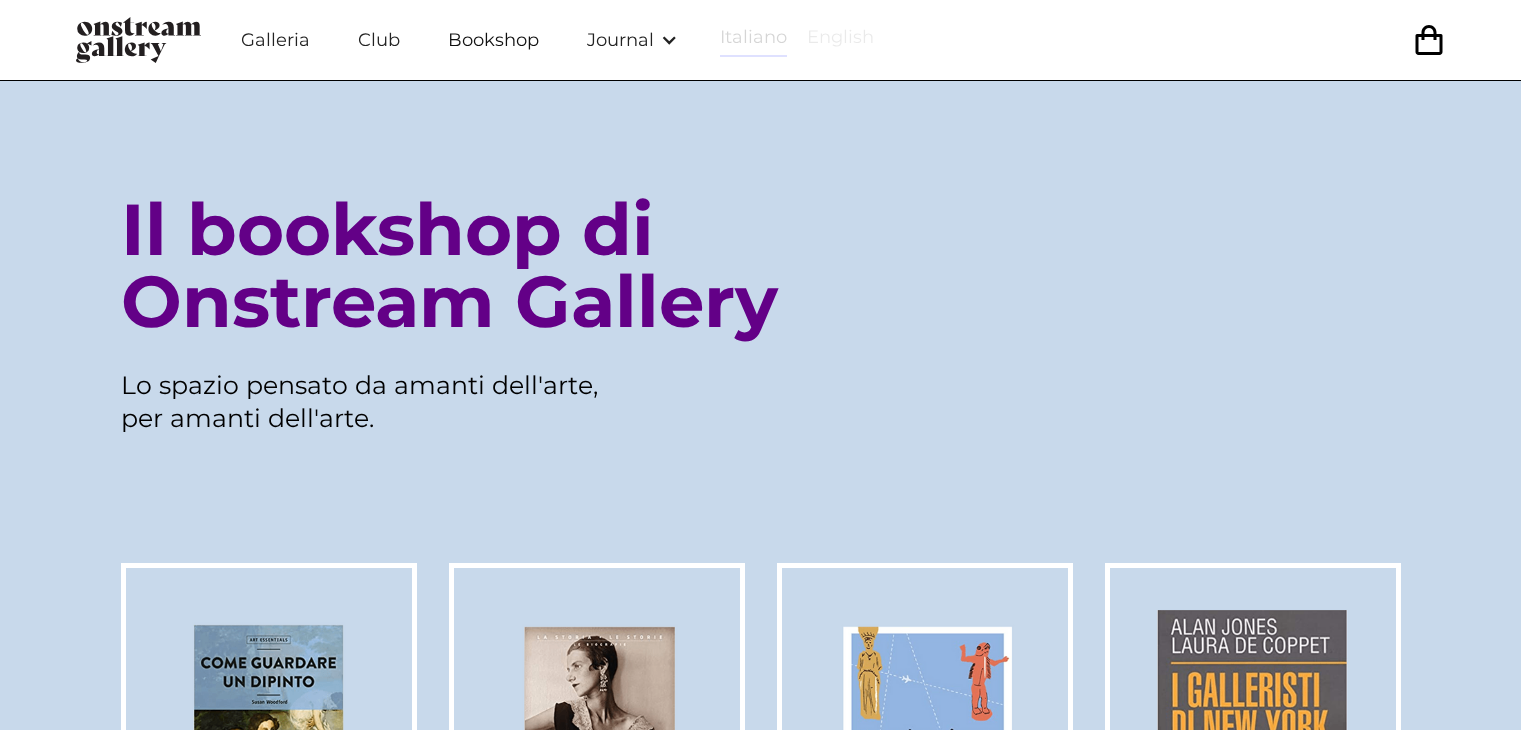 scroll, scrollTop: 0, scrollLeft: 0, axis: both 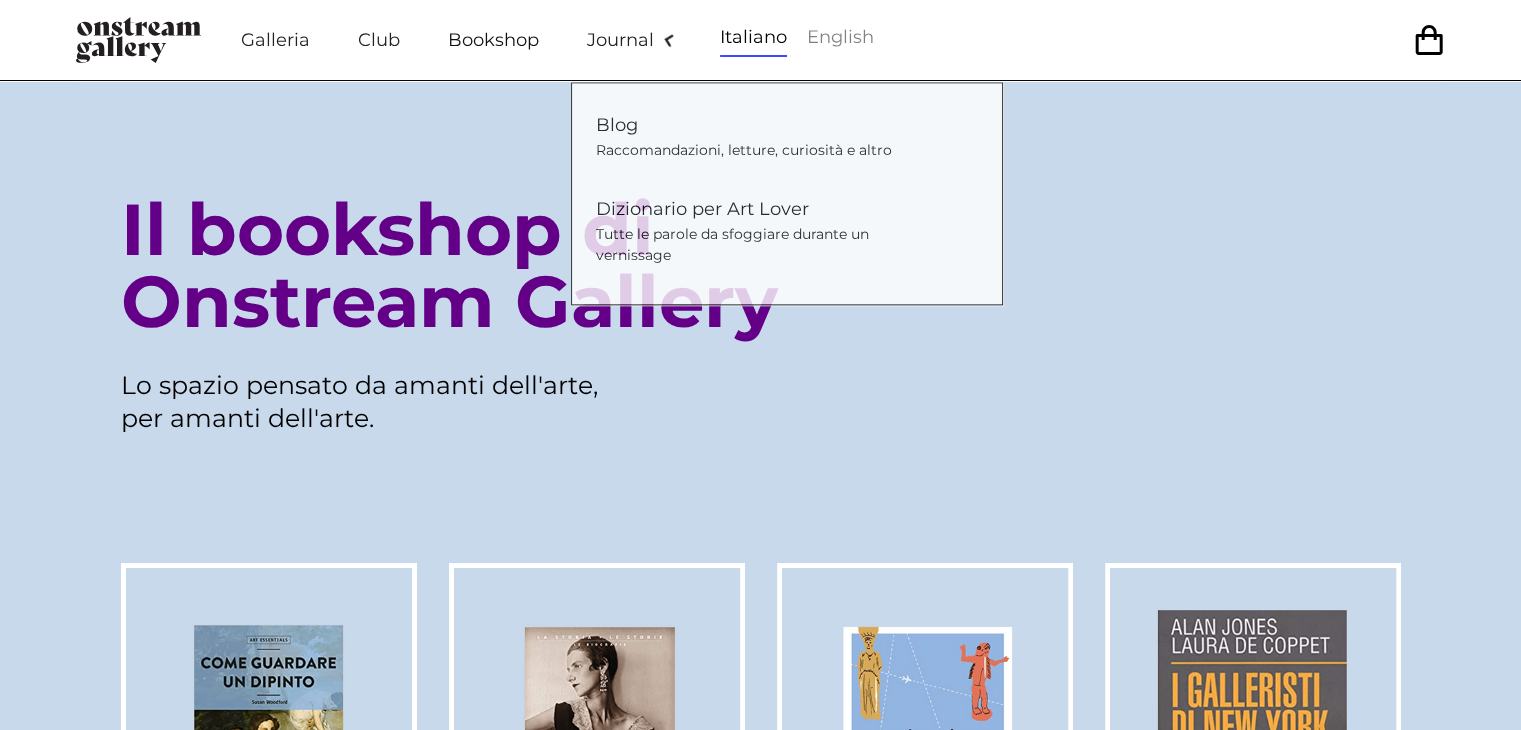 click on "Journal" at bounding box center [620, 40] 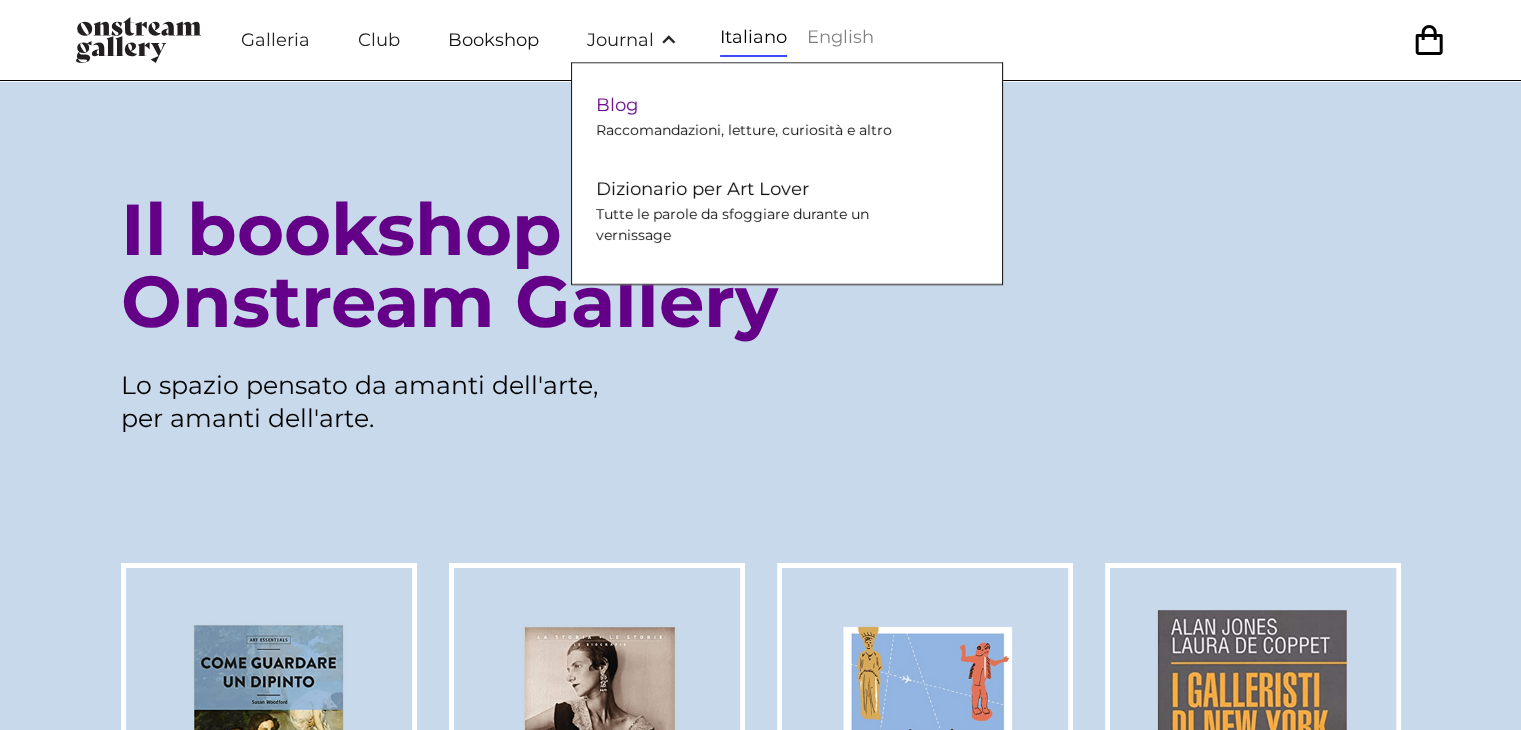 click on "Raccomandazioni, letture, curiosità e altro" at bounding box center (744, 130) 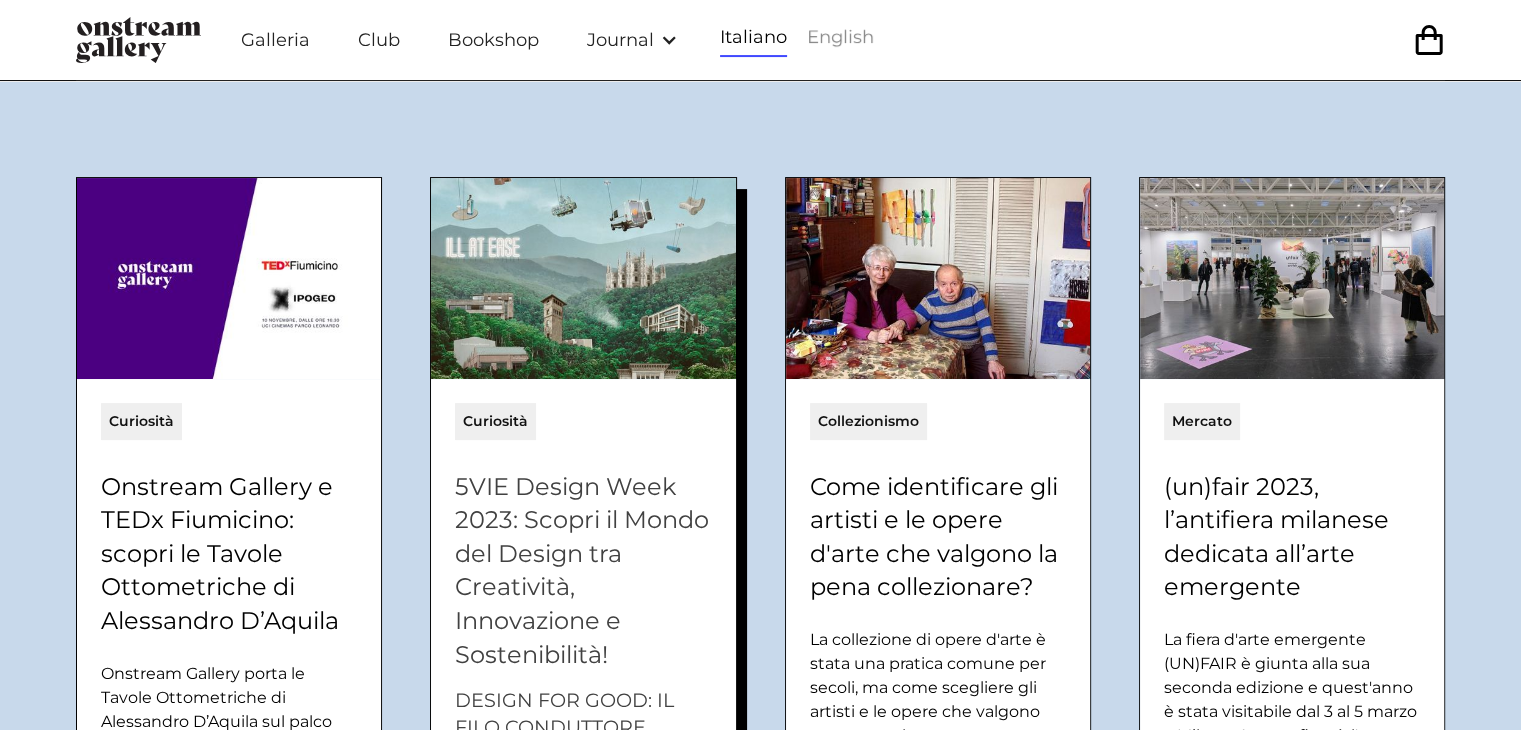 scroll, scrollTop: 400, scrollLeft: 0, axis: vertical 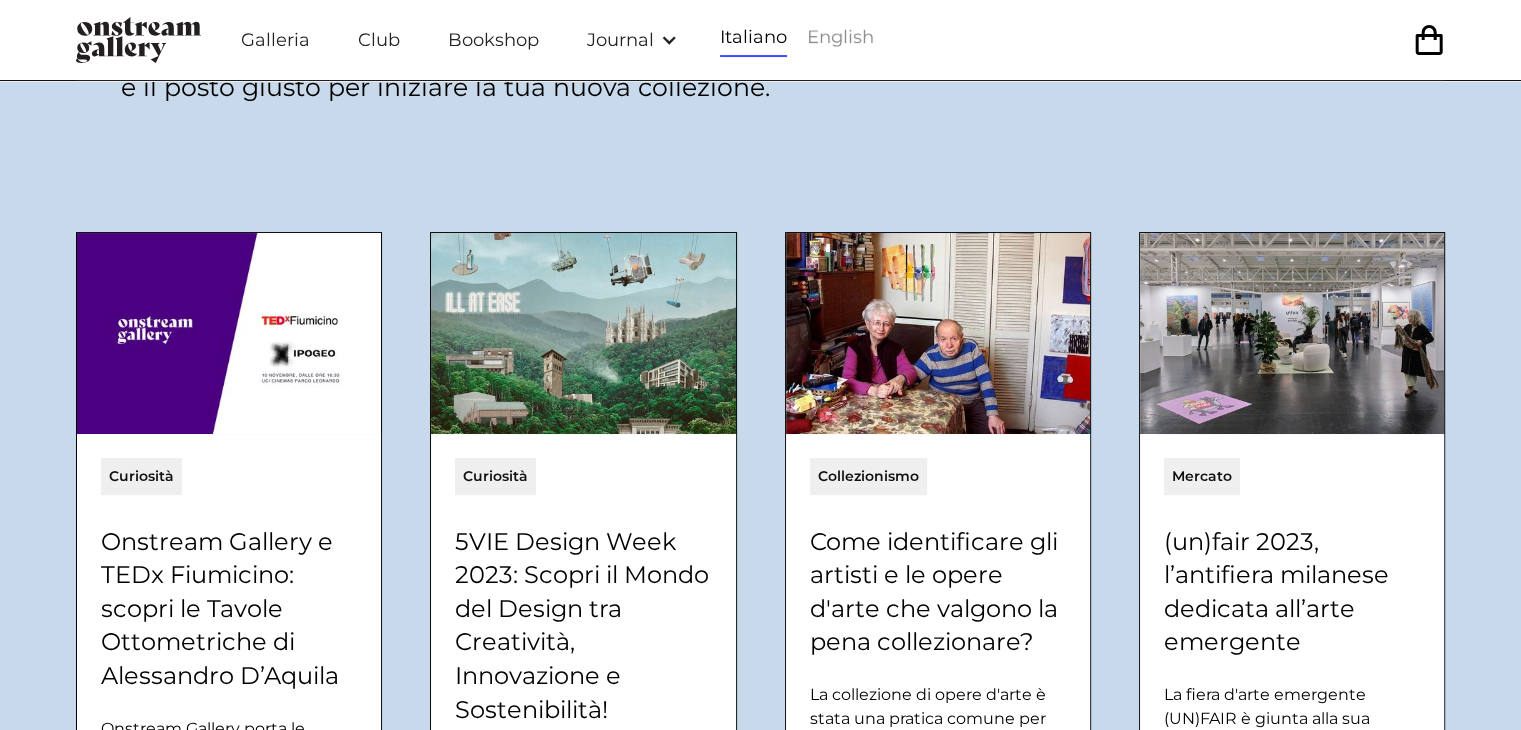 drag, startPoint x: 1520, startPoint y: 165, endPoint x: 1513, endPoint y: 239, distance: 74.330345 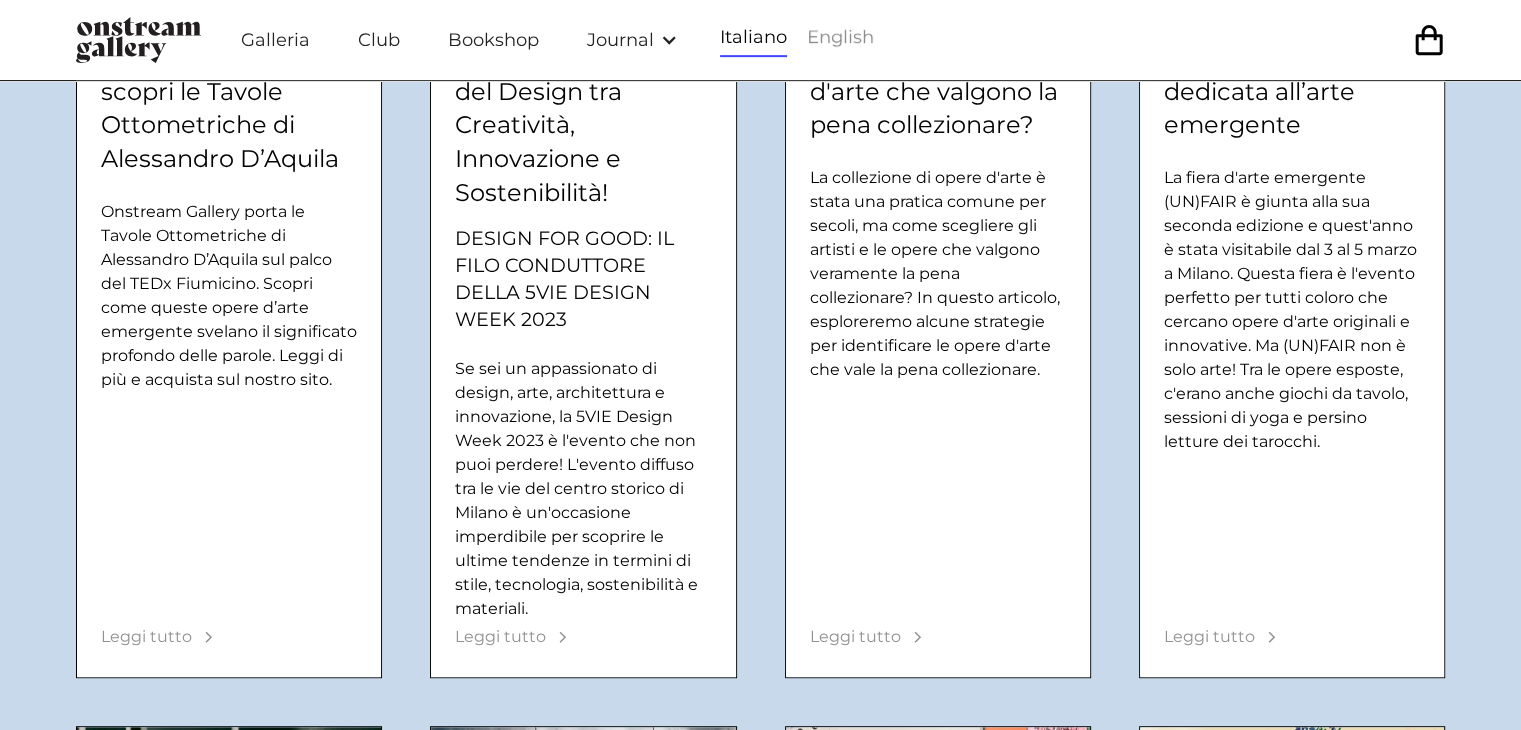 scroll, scrollTop: 0, scrollLeft: 0, axis: both 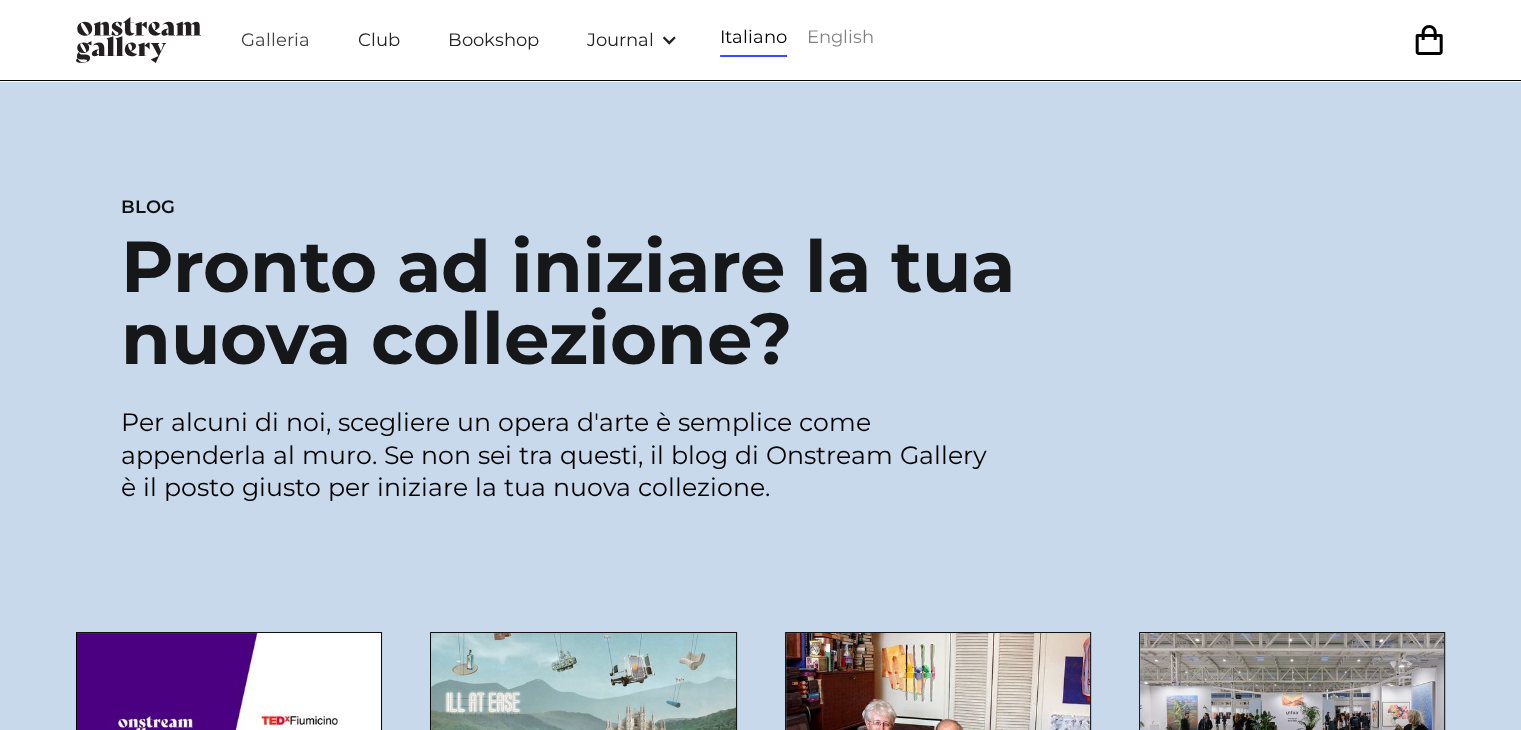 click on "Galleria" at bounding box center (275, 40) 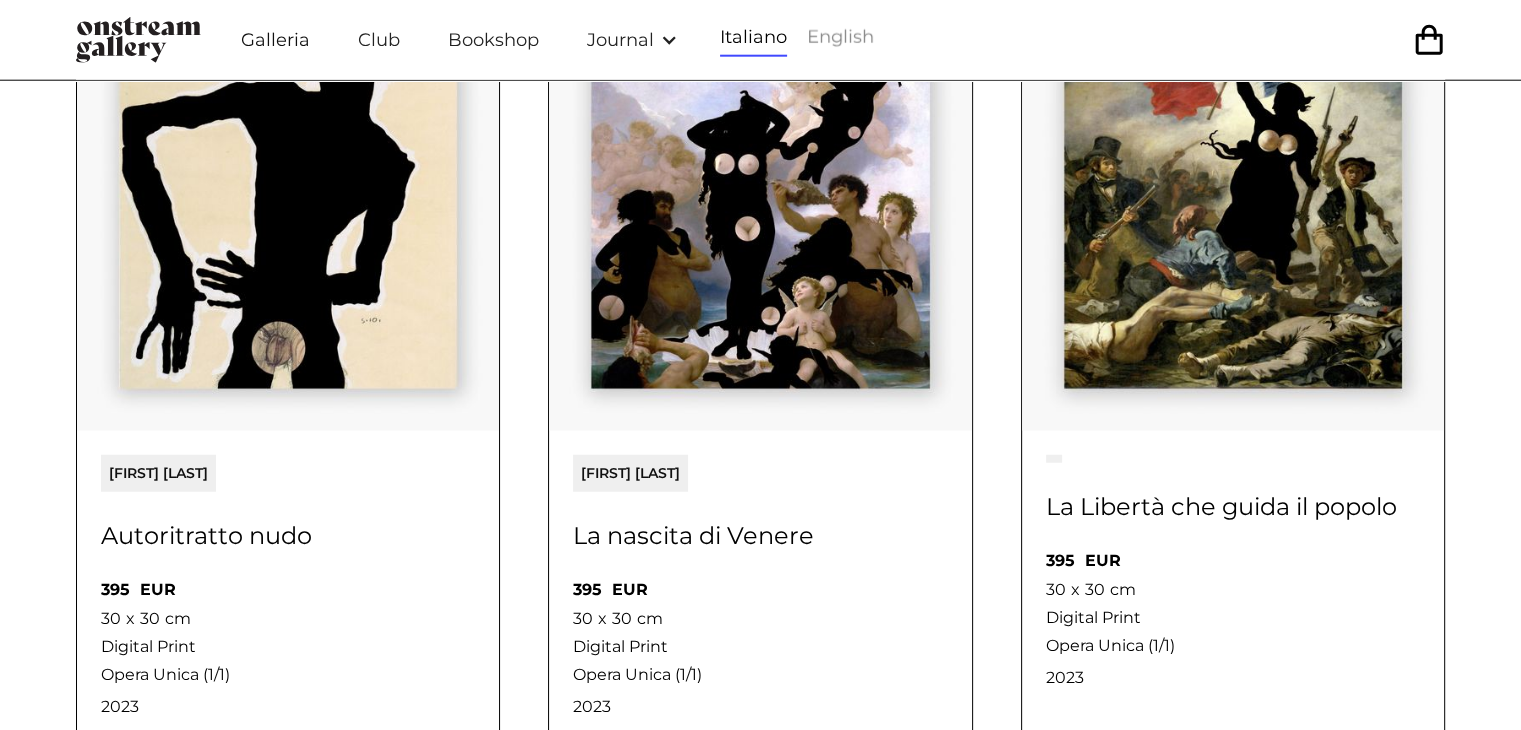 scroll, scrollTop: 5200, scrollLeft: 0, axis: vertical 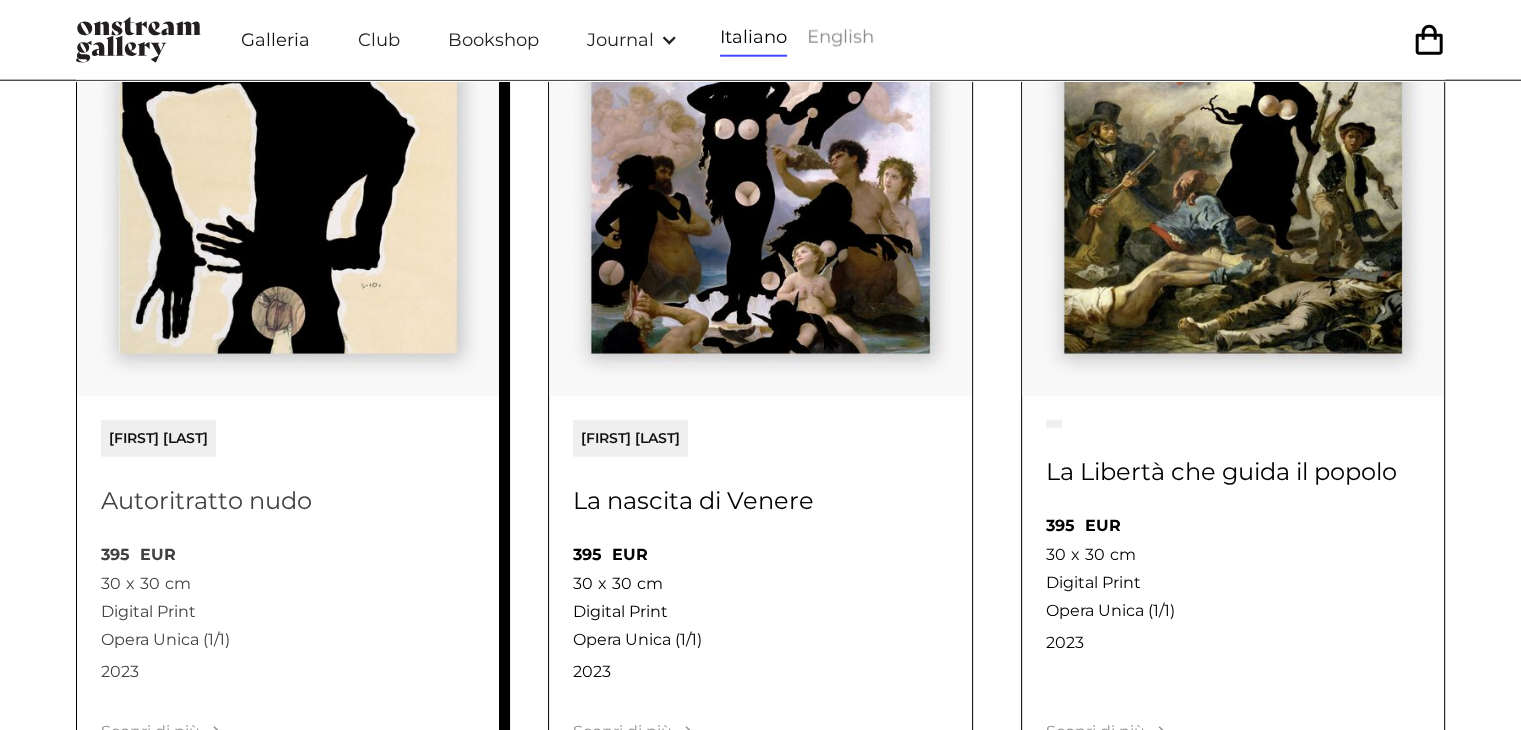 click at bounding box center (288, 185) 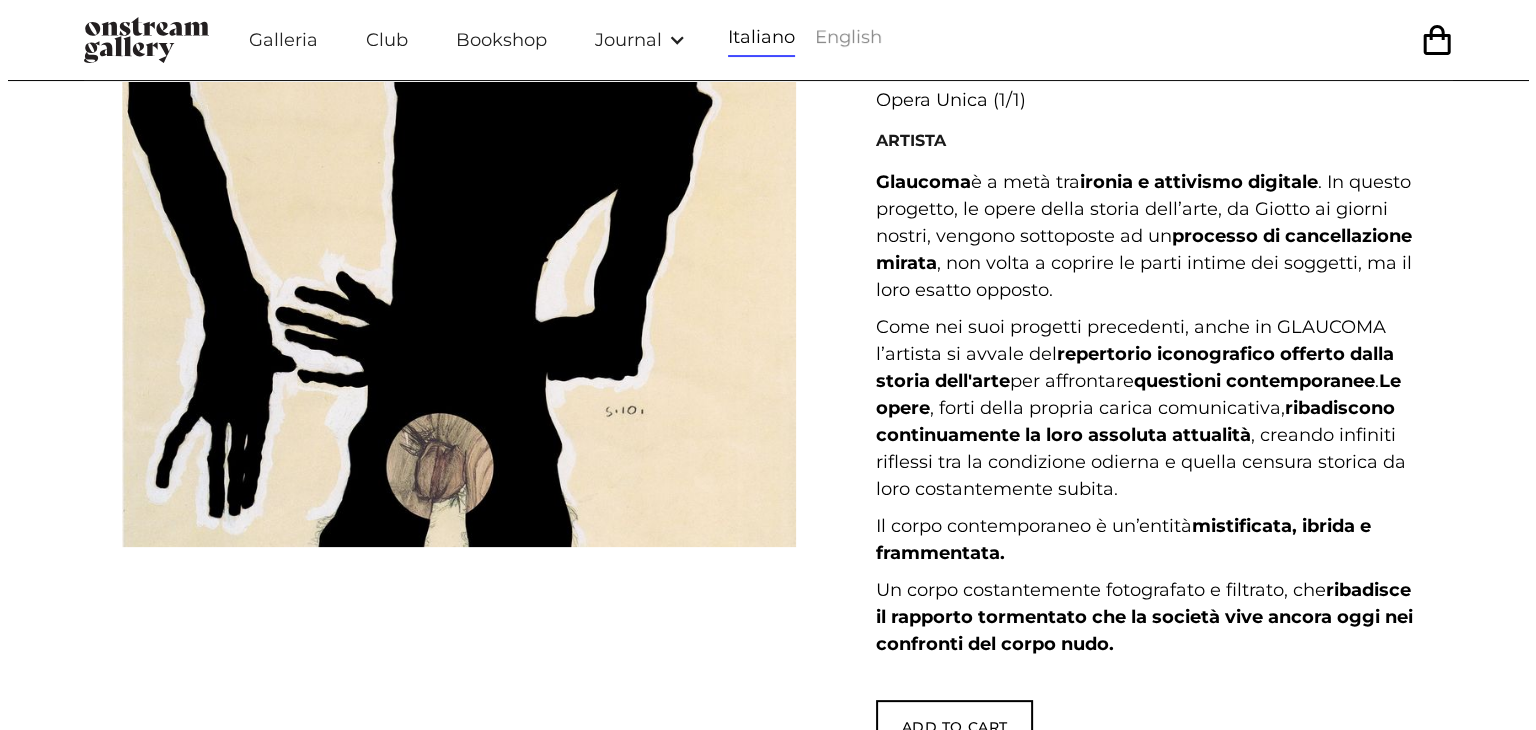 scroll, scrollTop: 100, scrollLeft: 0, axis: vertical 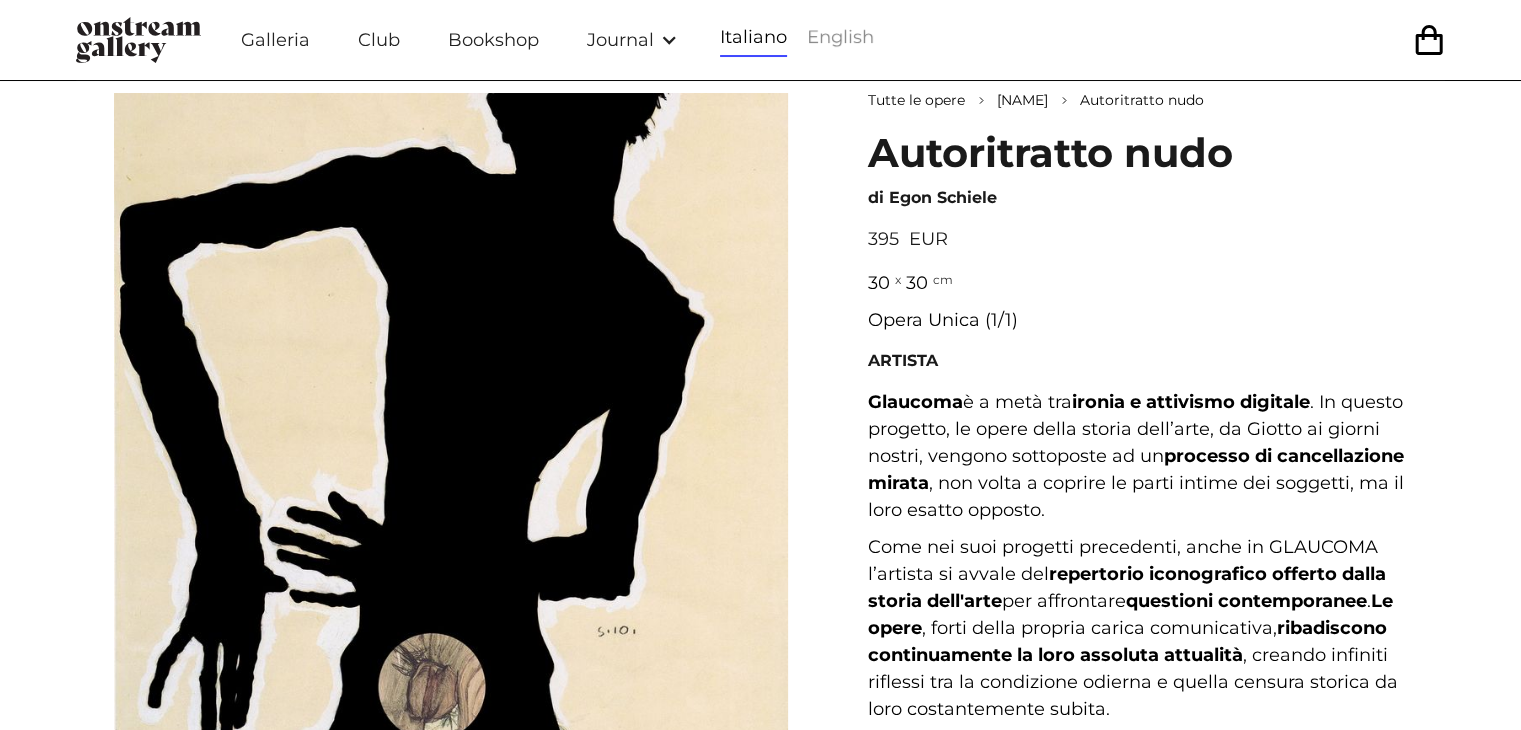 click at bounding box center (451, 430) 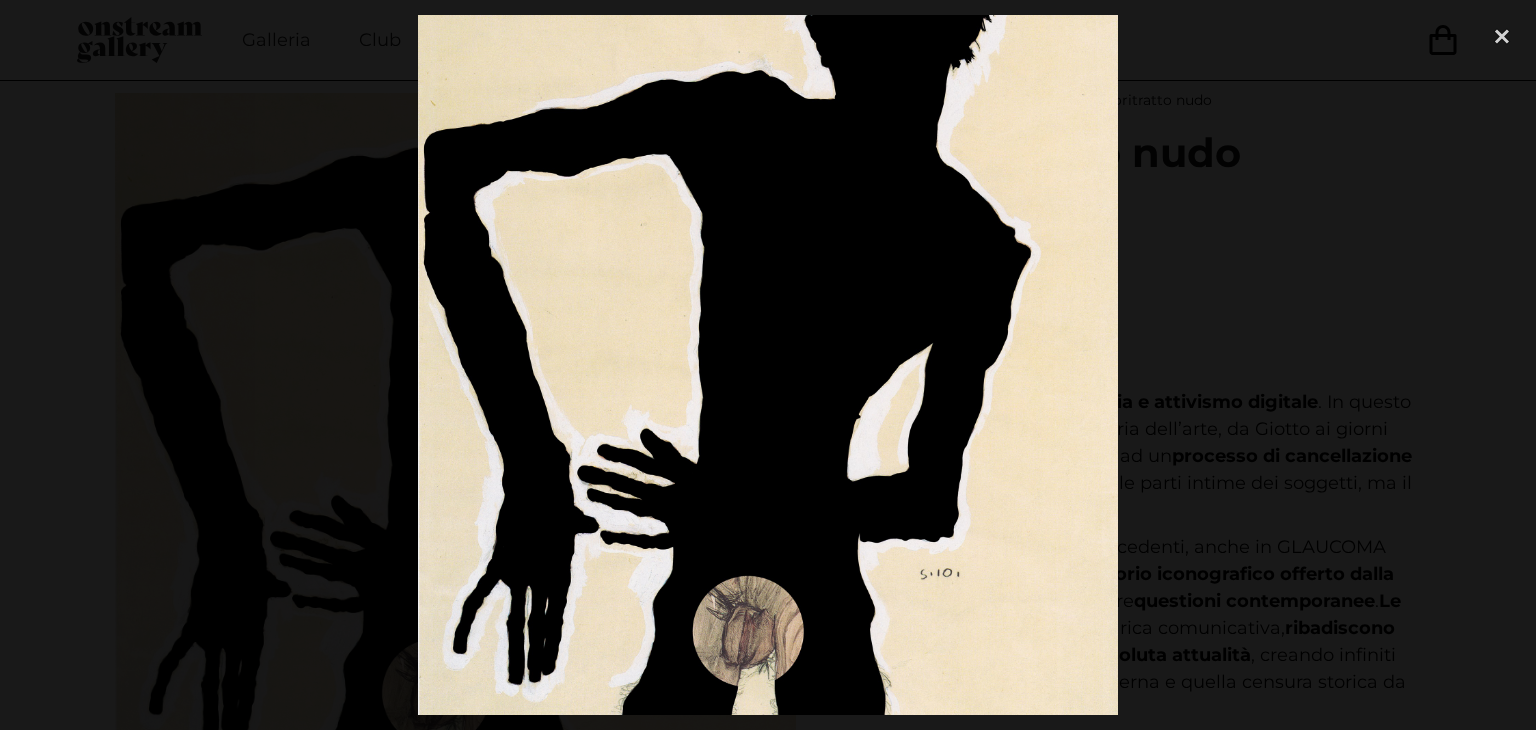 click at bounding box center (34, 365) 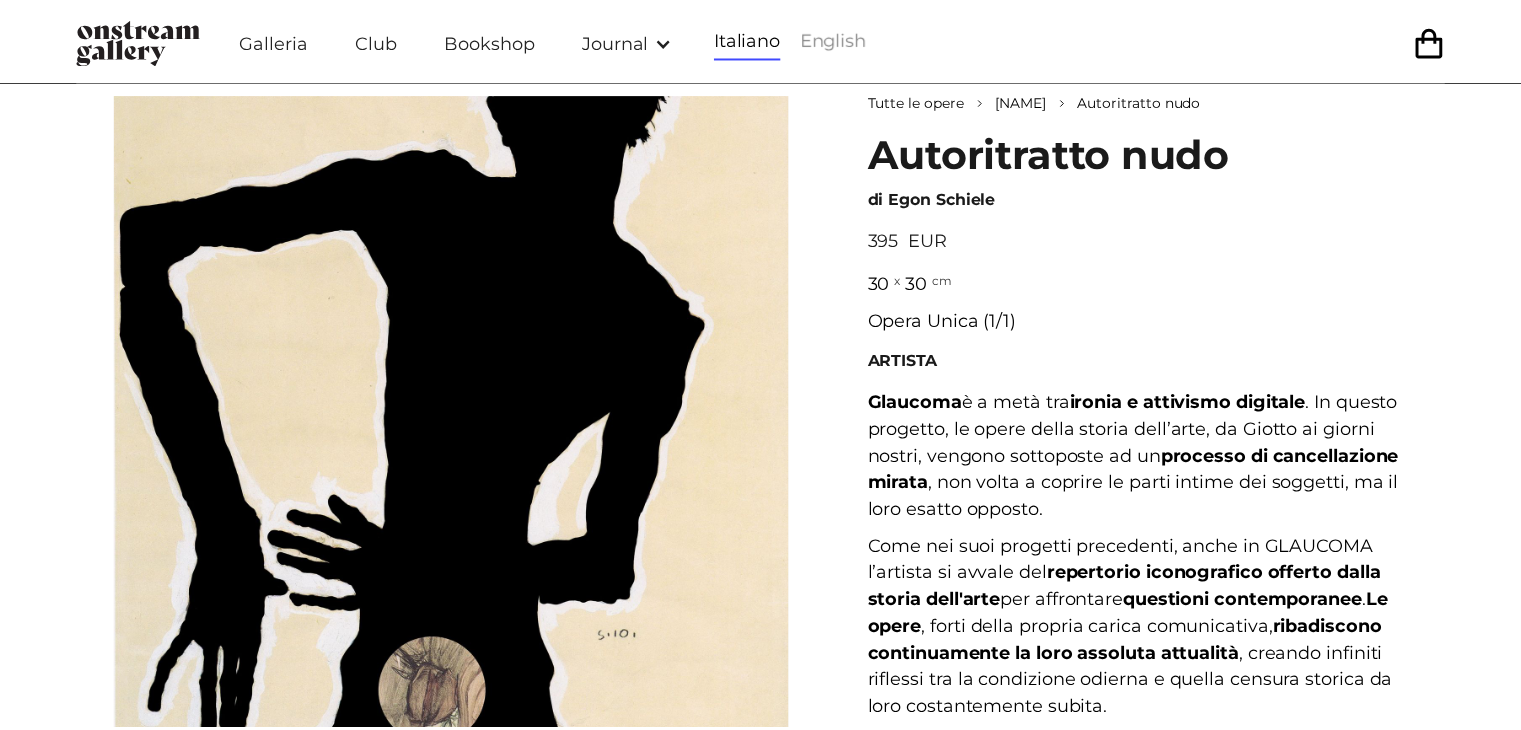 scroll, scrollTop: 136, scrollLeft: 0, axis: vertical 